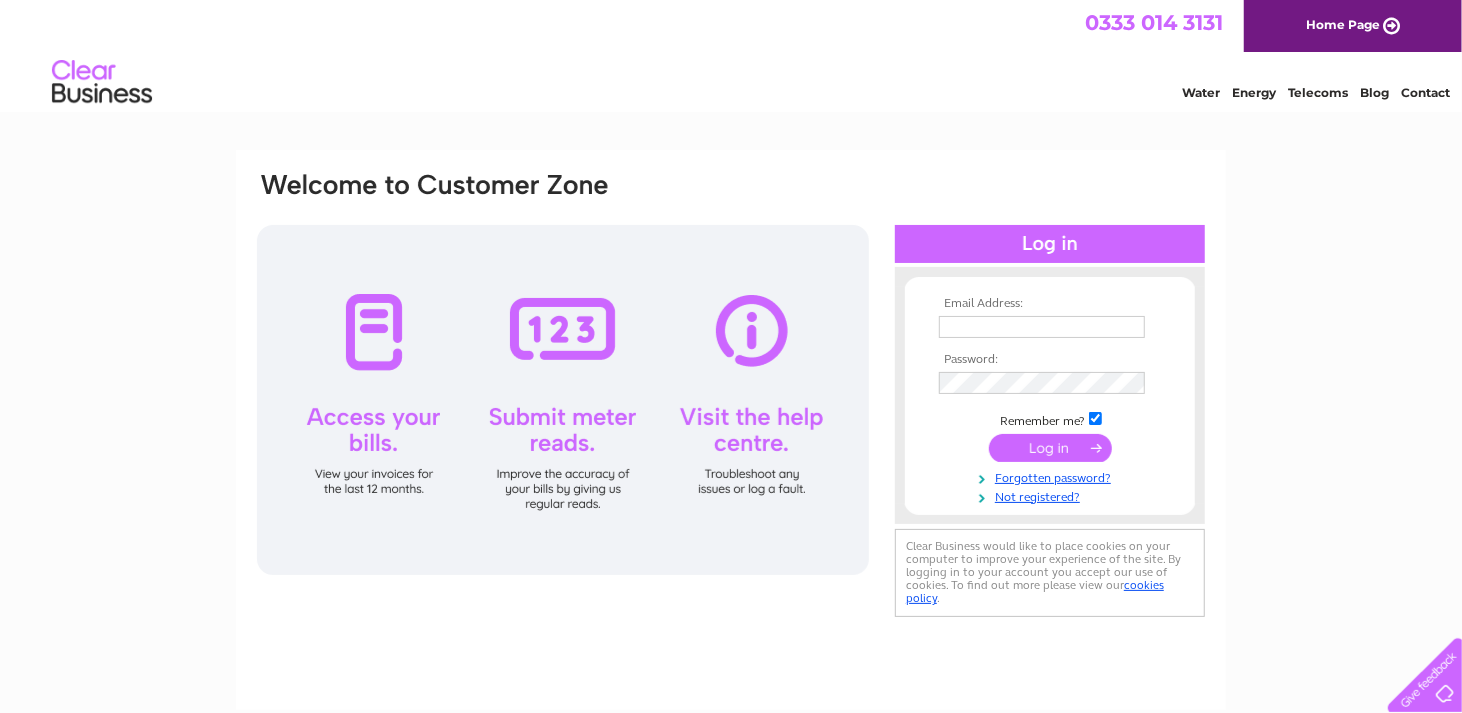 scroll, scrollTop: 0, scrollLeft: 0, axis: both 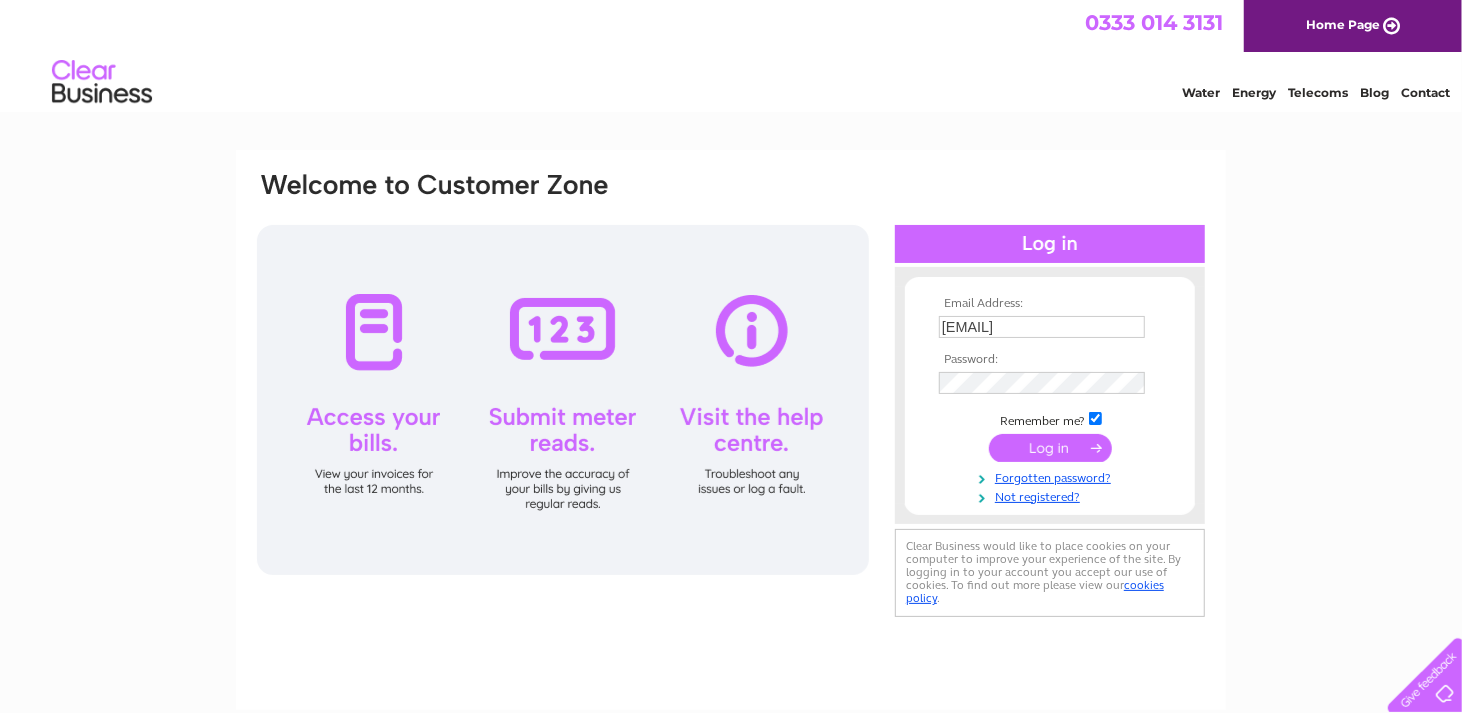 click at bounding box center (1050, 448) 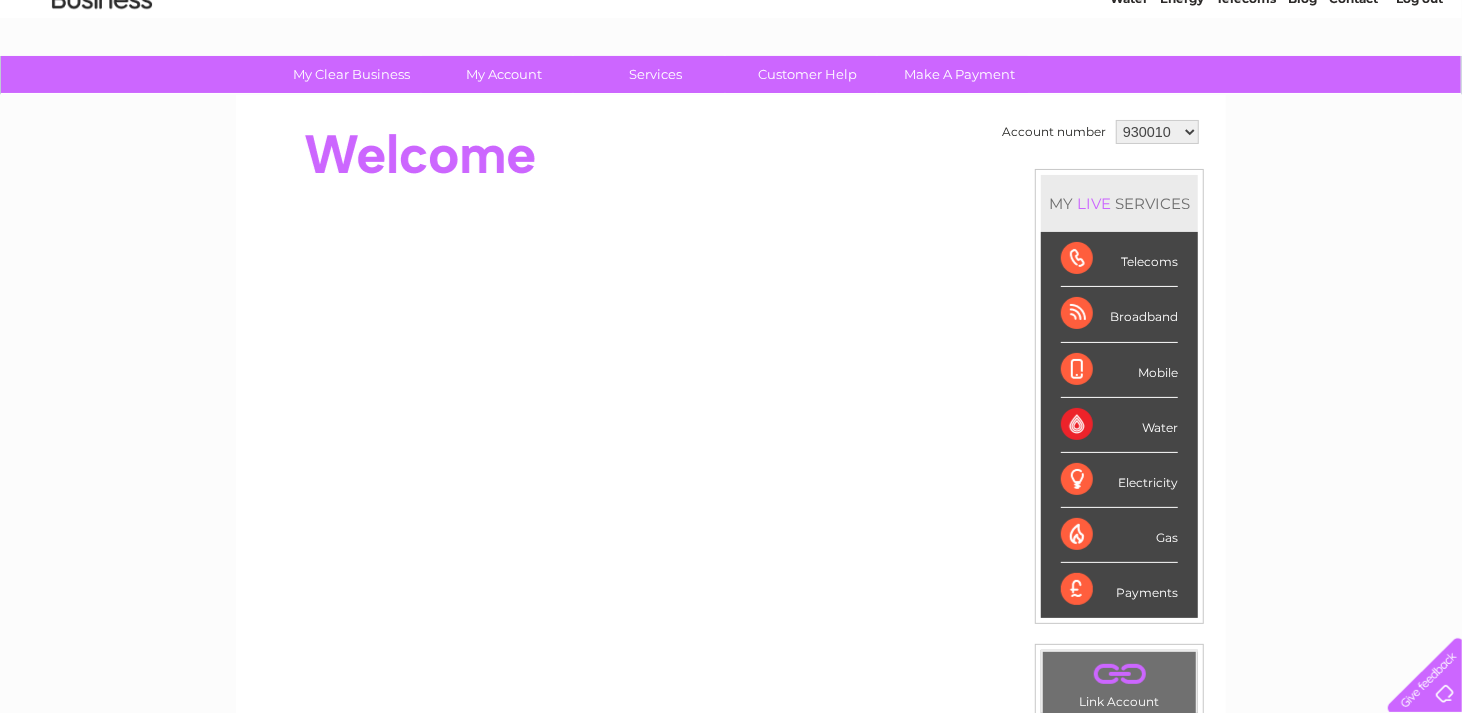 scroll, scrollTop: 0, scrollLeft: 0, axis: both 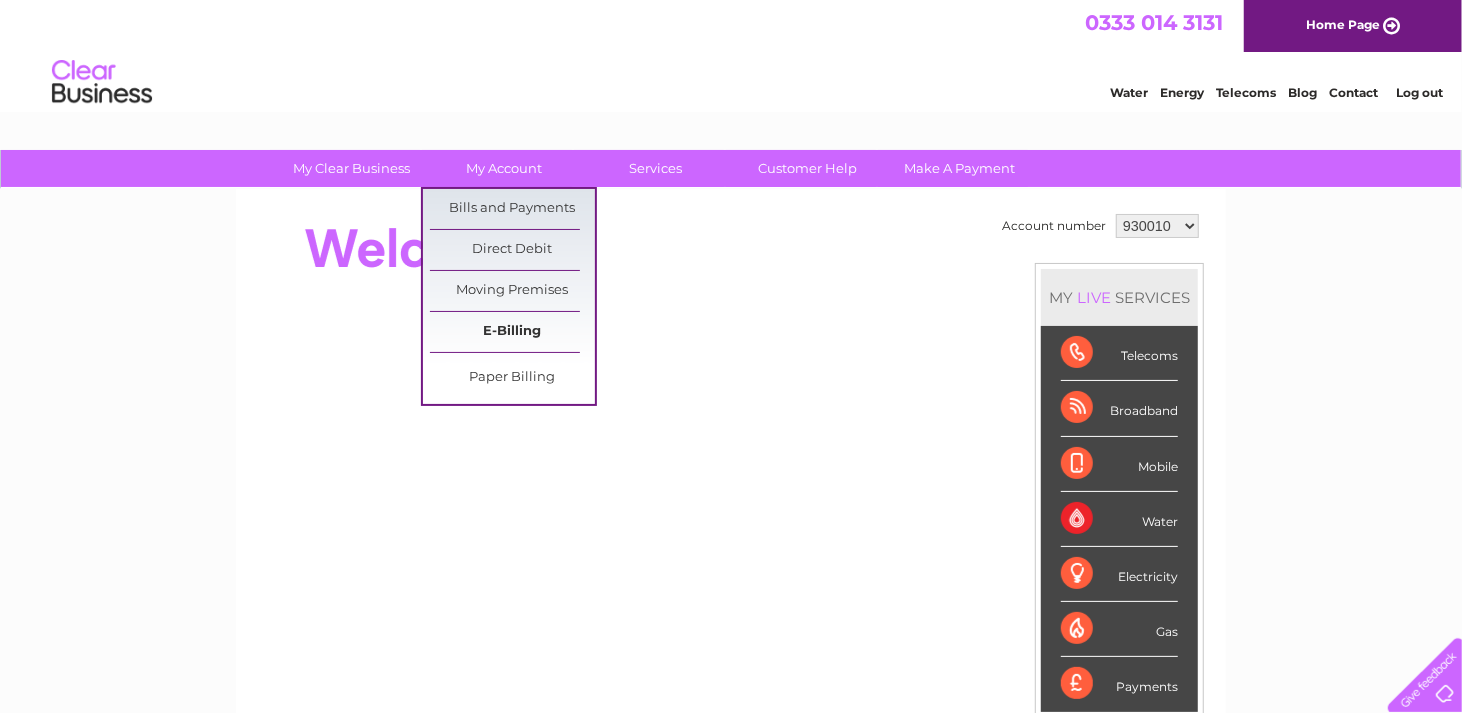 click on "E-Billing" at bounding box center [512, 332] 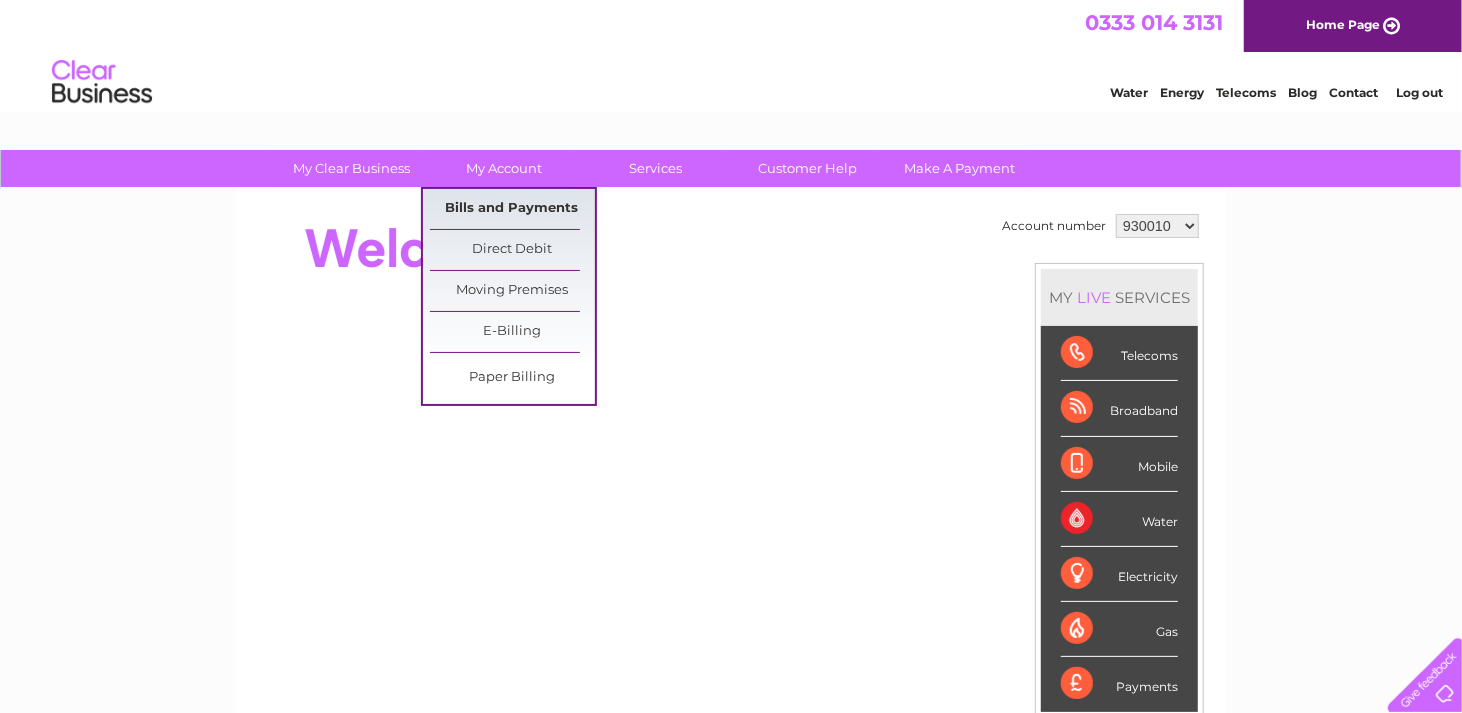 click on "Bills and Payments" at bounding box center (512, 209) 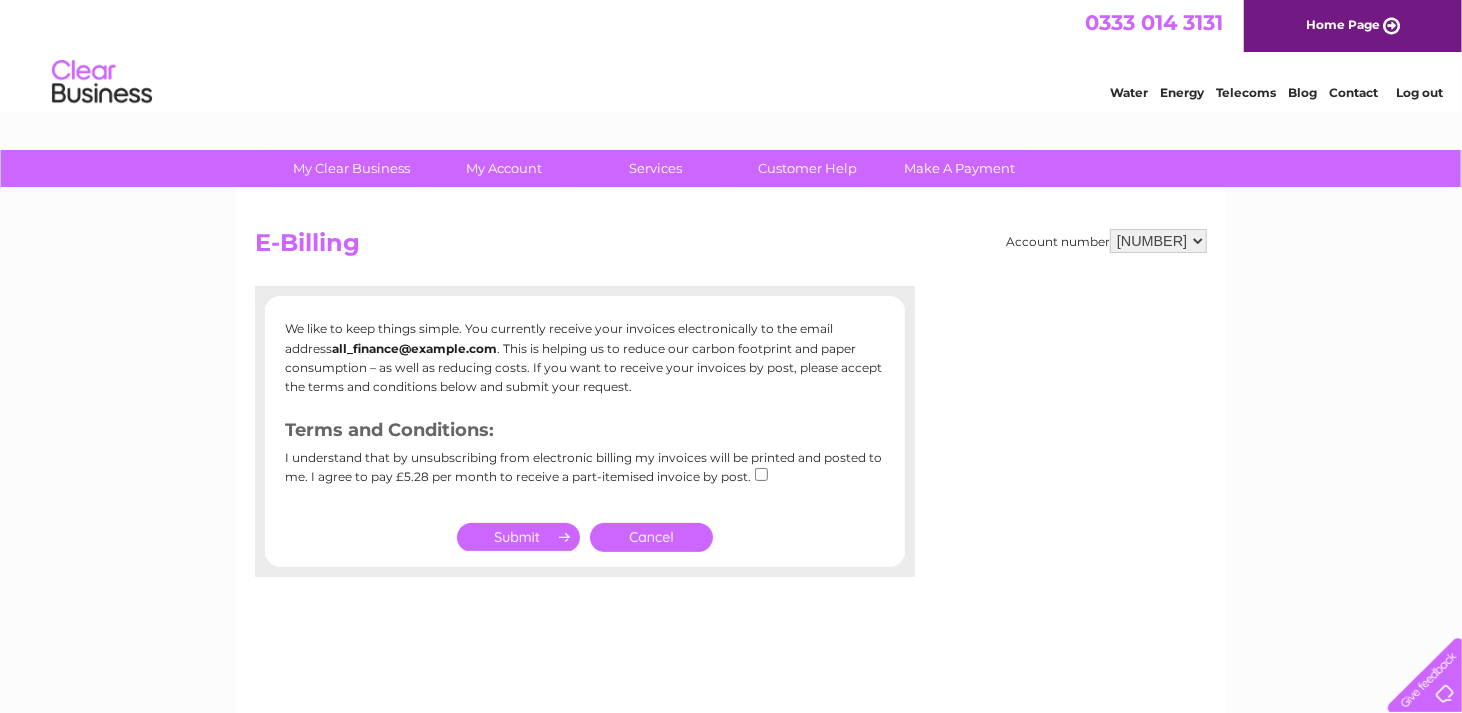 scroll, scrollTop: 0, scrollLeft: 0, axis: both 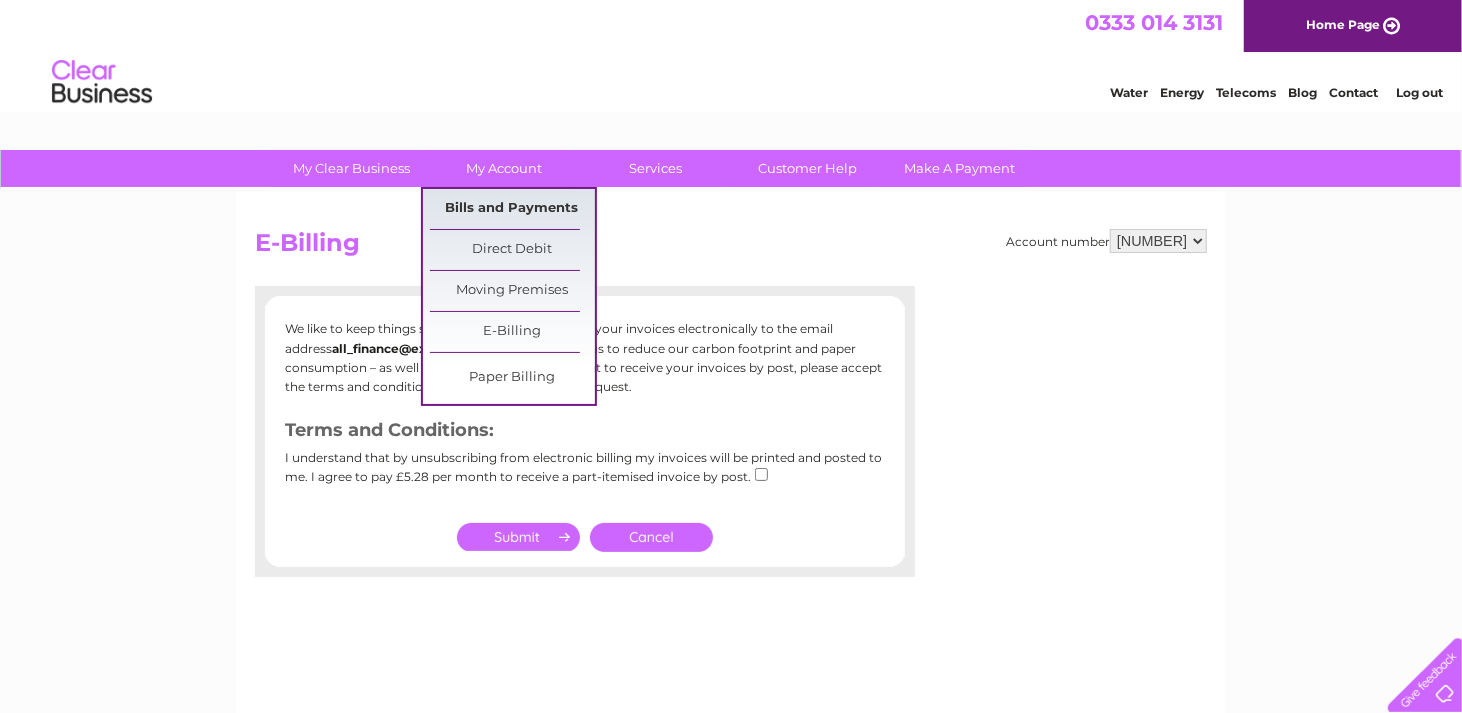 click on "Bills and Payments" at bounding box center [512, 209] 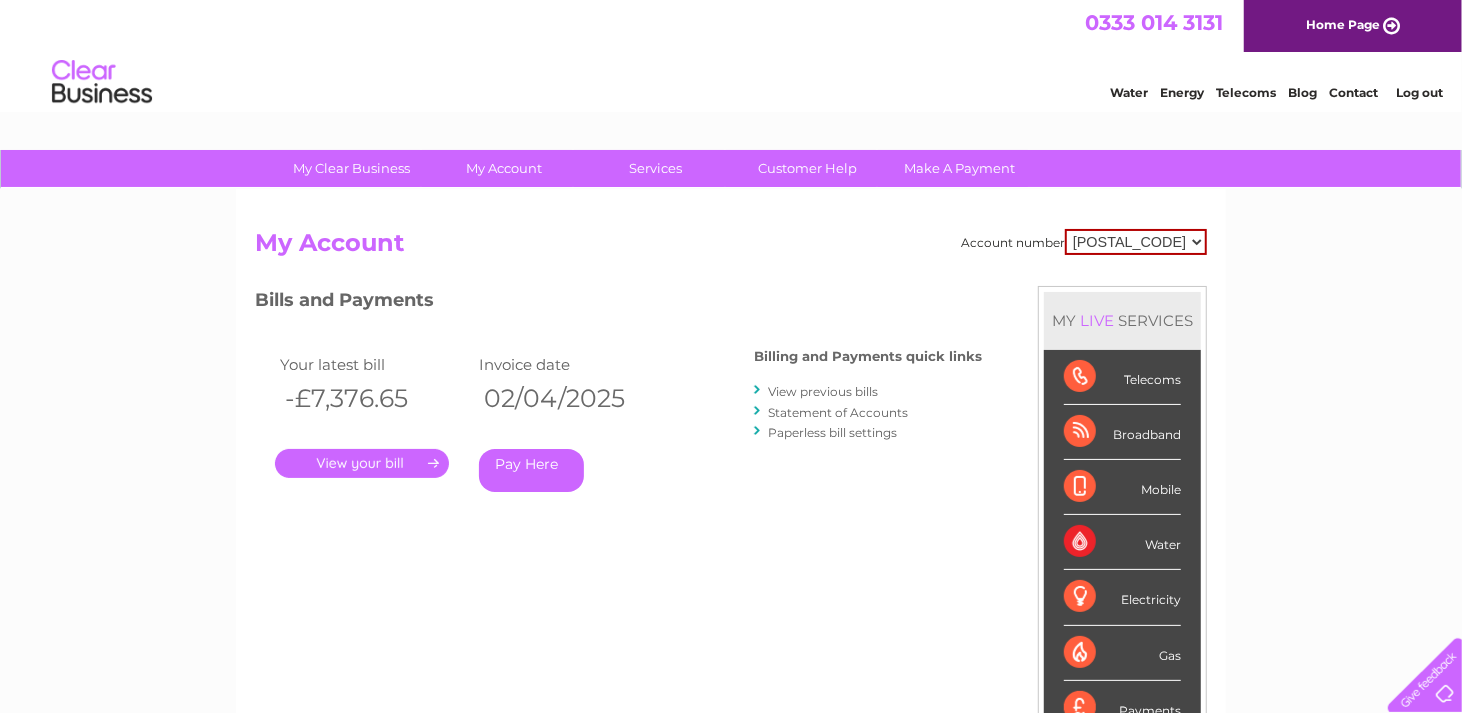 scroll, scrollTop: 0, scrollLeft: 0, axis: both 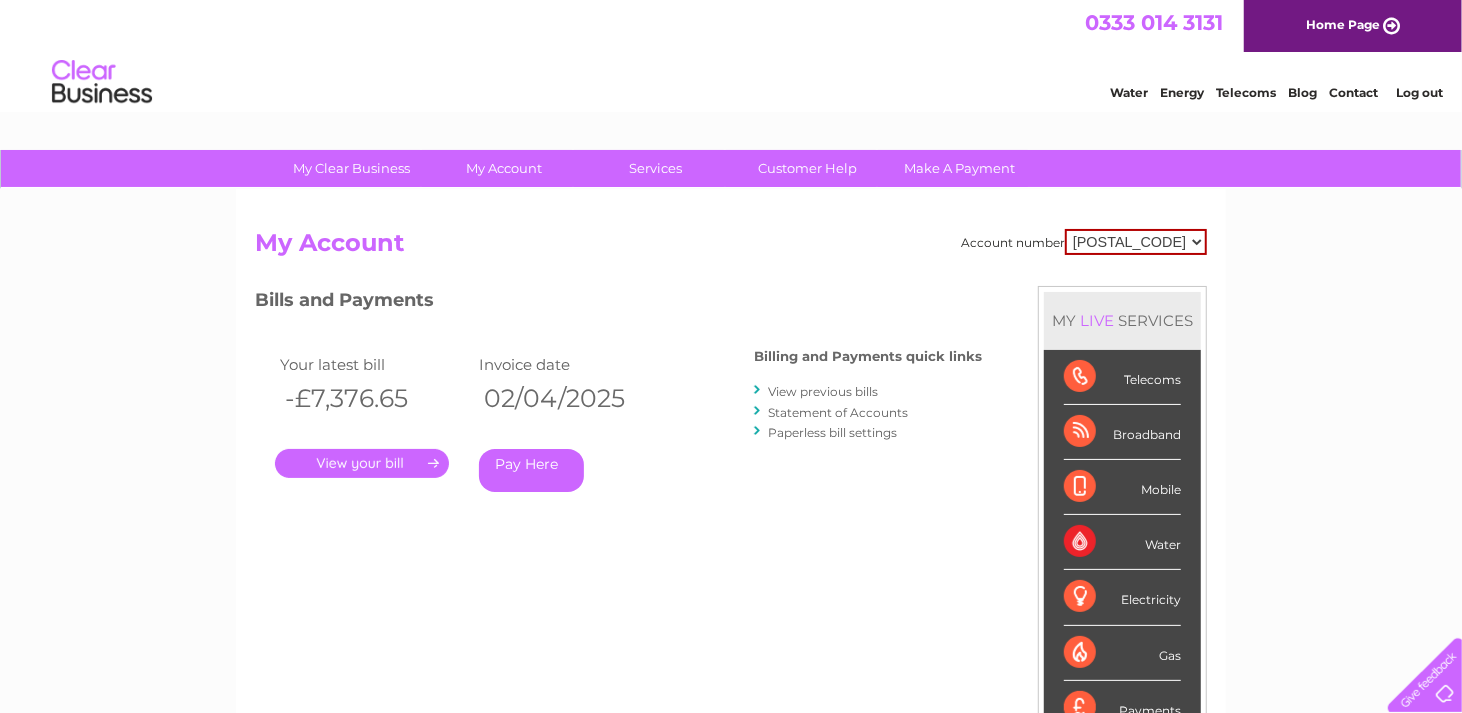 click on "[POSTAL_CODE]
[POSTAL_CODE]
[POSTAL_CODE]" at bounding box center [1136, 242] 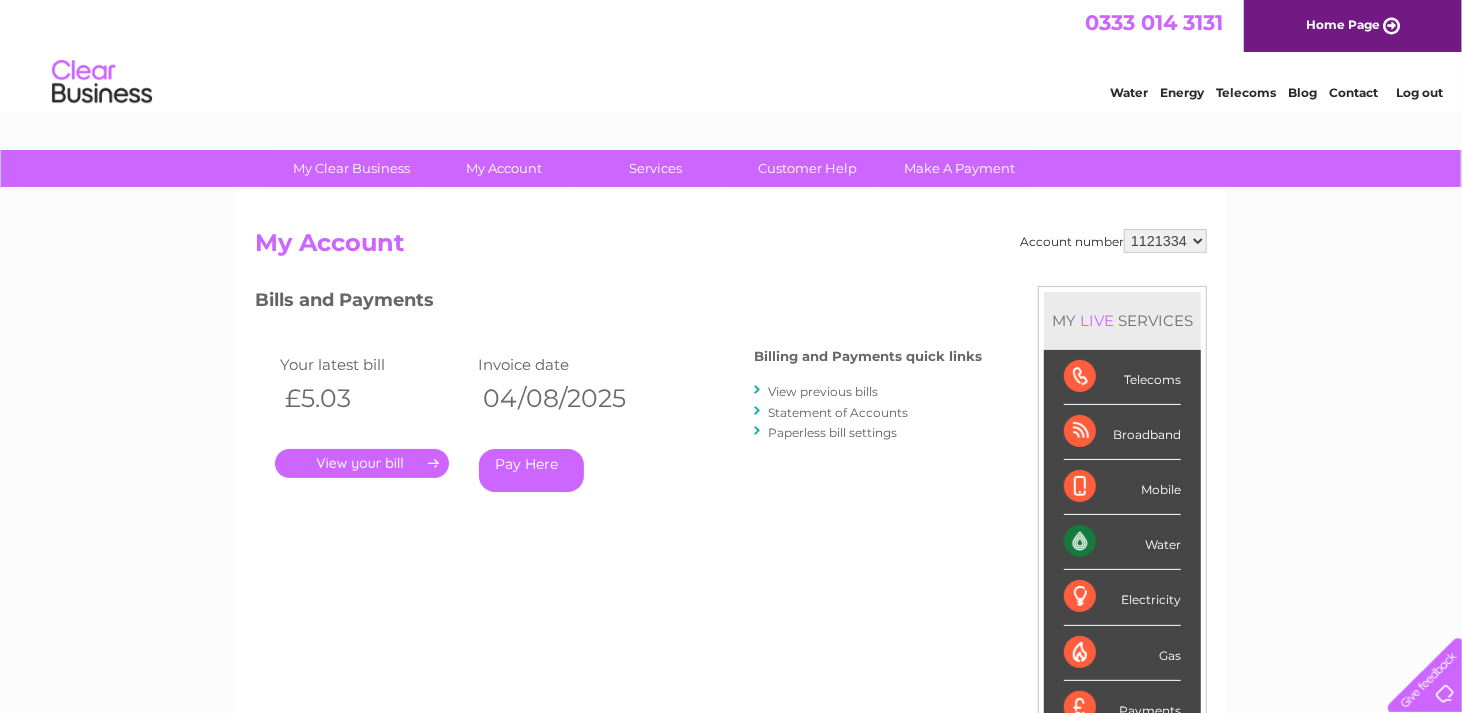 scroll, scrollTop: 0, scrollLeft: 0, axis: both 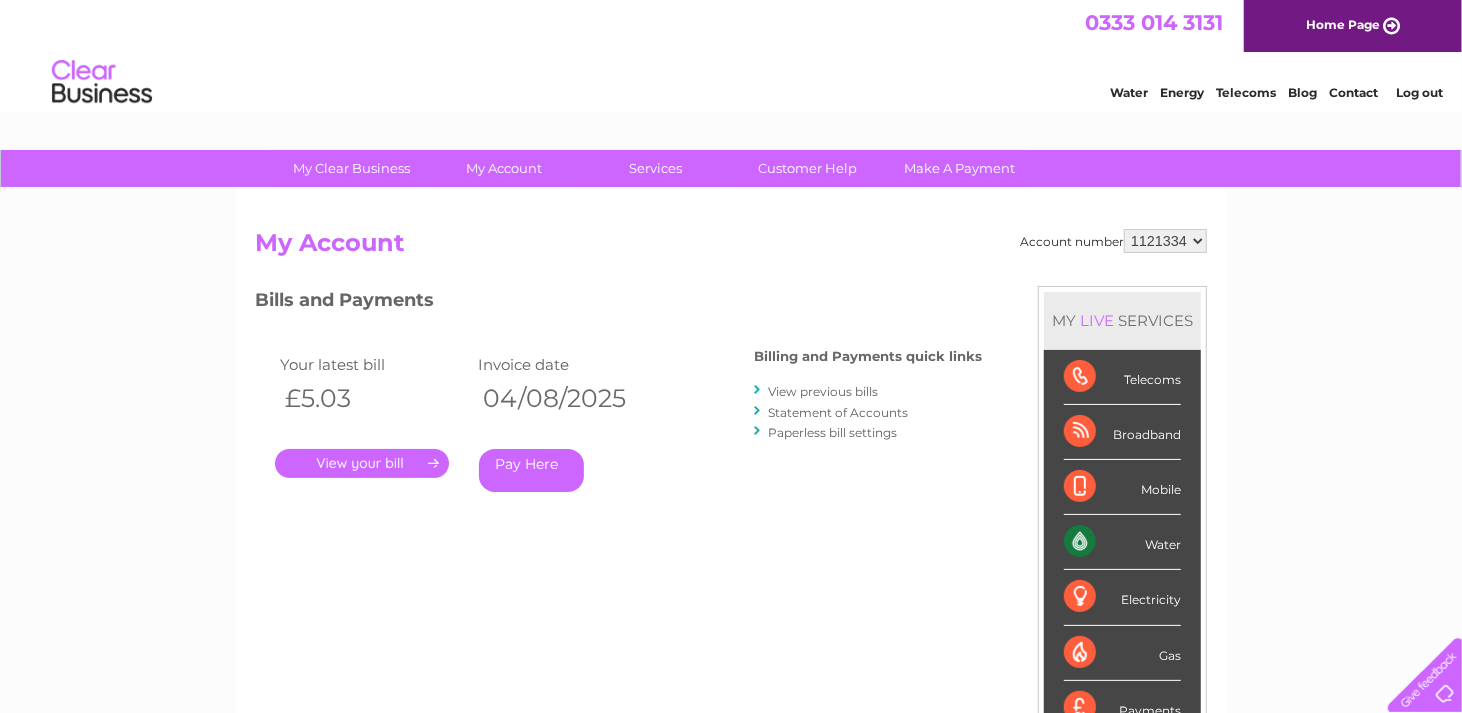 click on "." at bounding box center (362, 463) 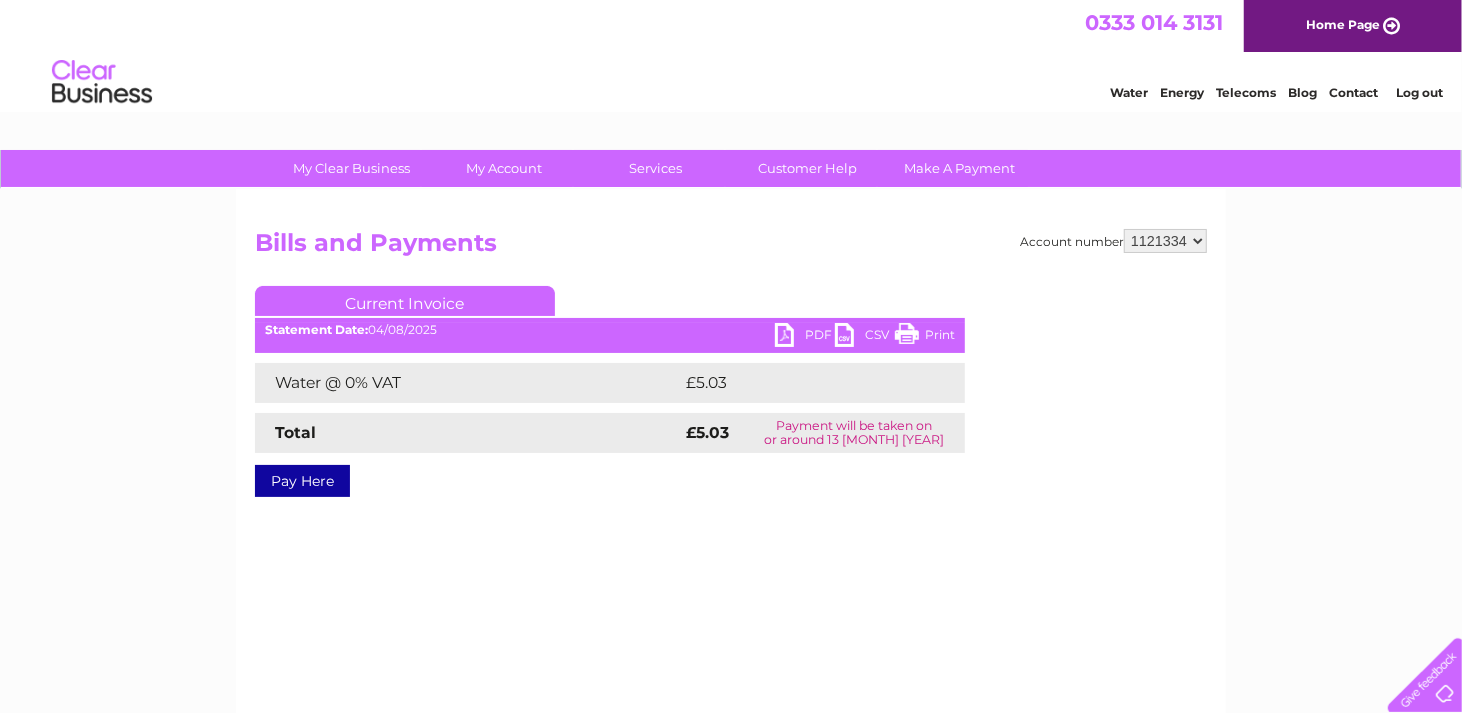 scroll, scrollTop: 0, scrollLeft: 0, axis: both 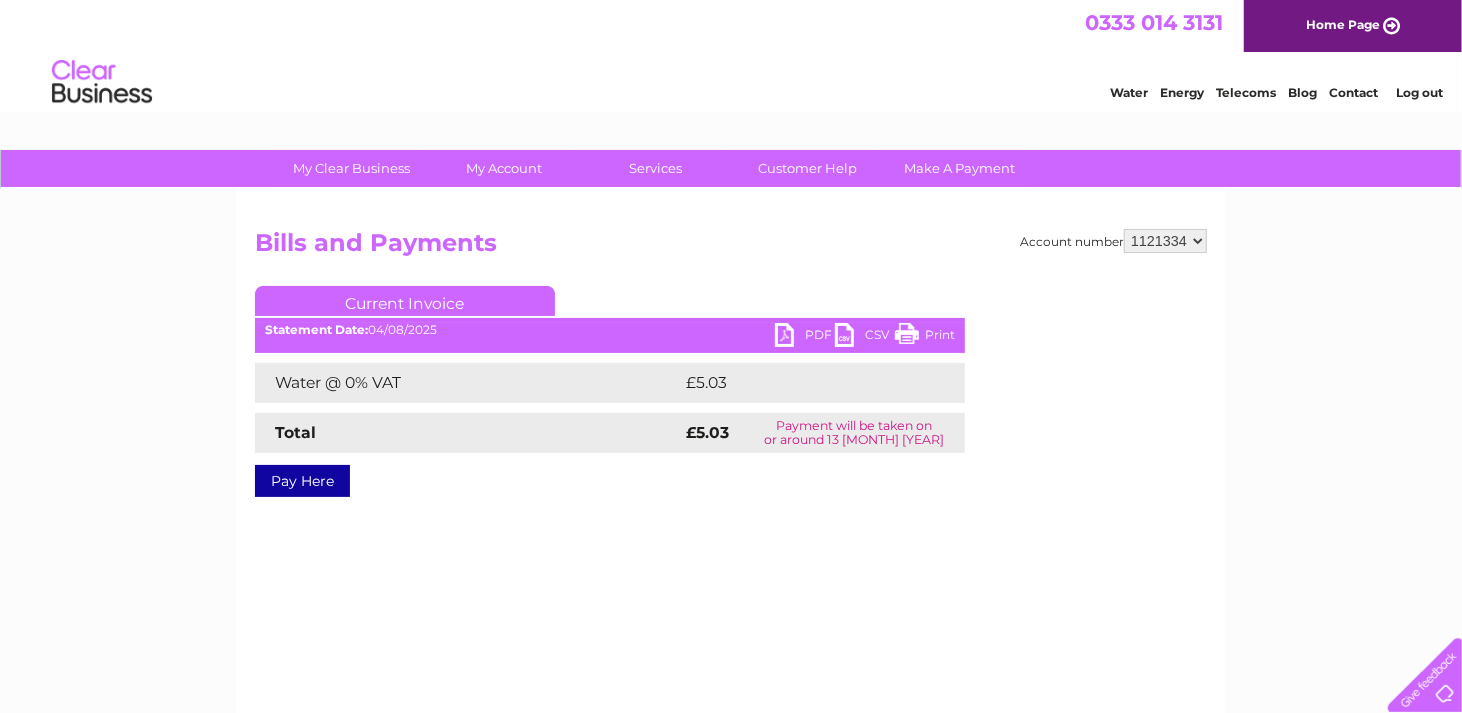 click on "PDF" at bounding box center (805, 337) 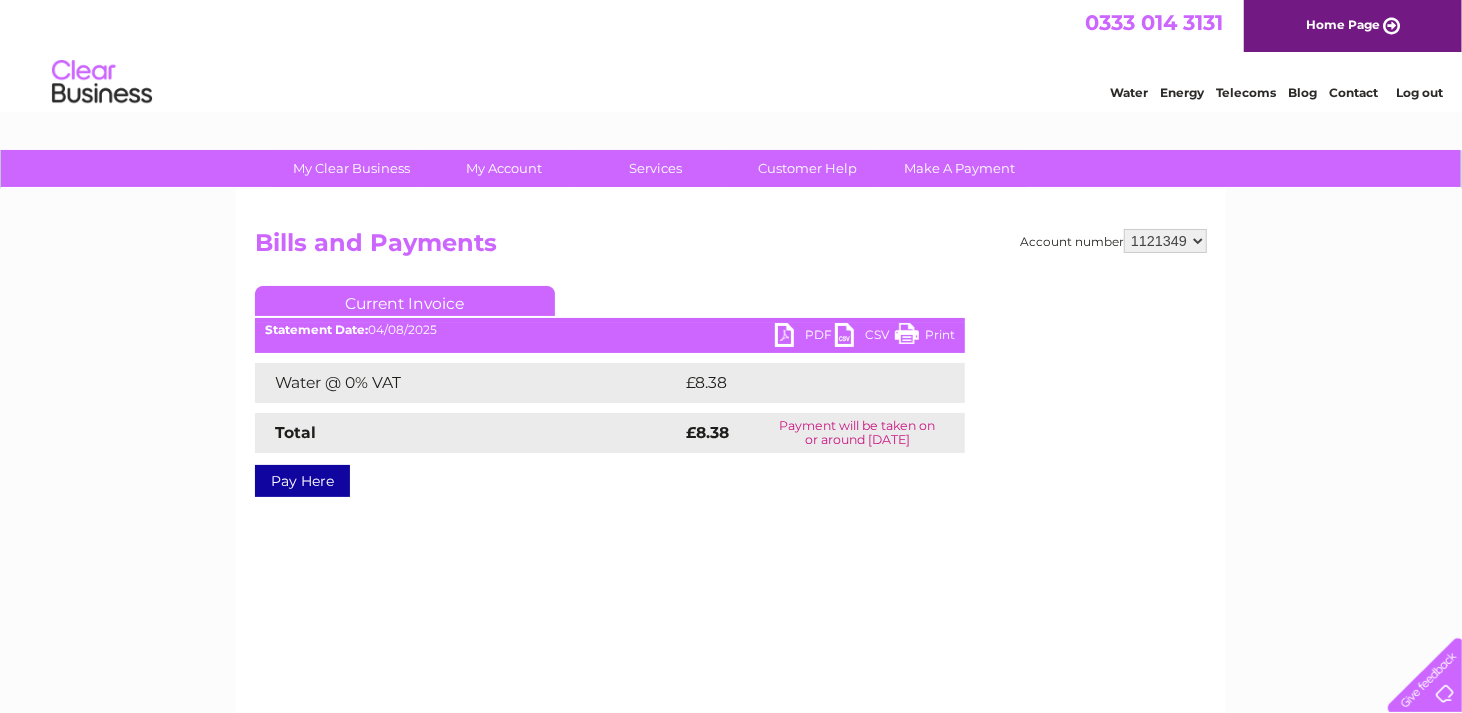 scroll, scrollTop: 0, scrollLeft: 0, axis: both 